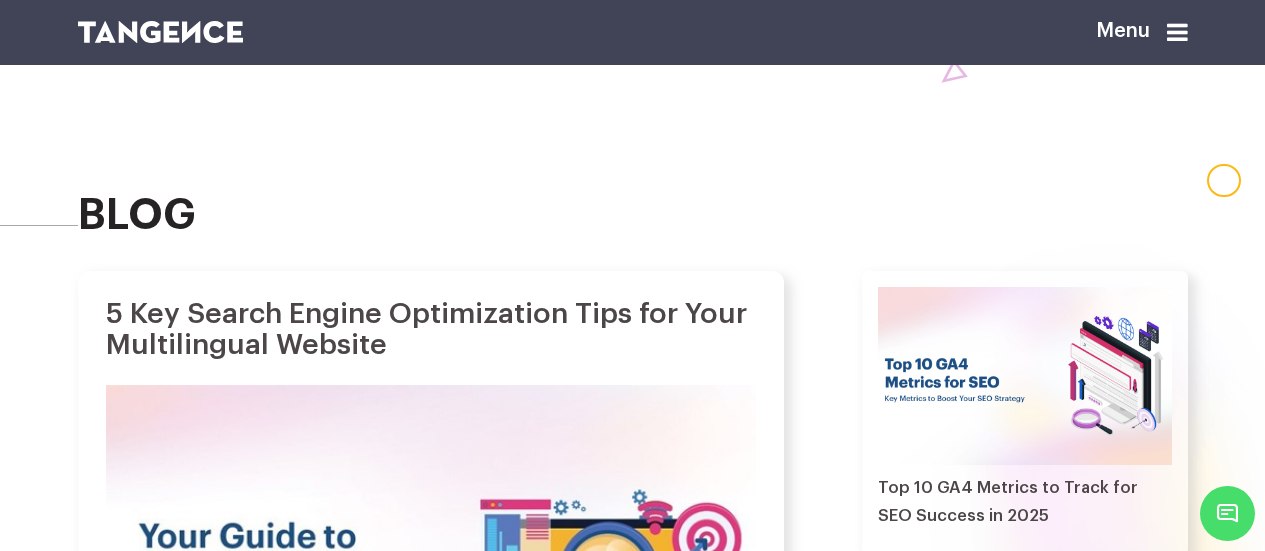 scroll, scrollTop: 1594, scrollLeft: 0, axis: vertical 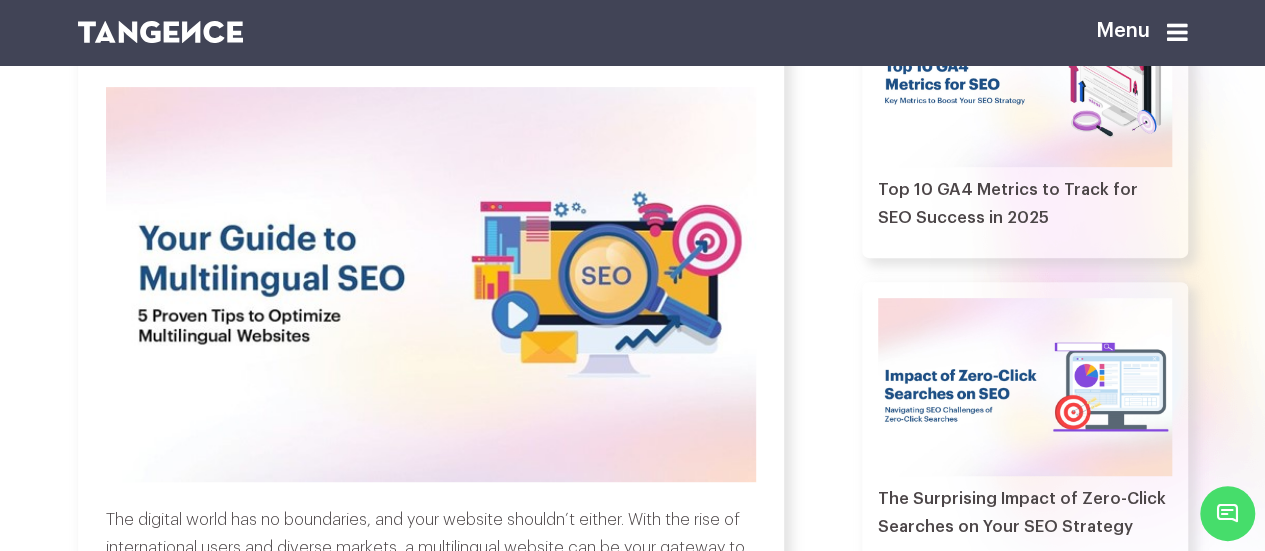 click at bounding box center (1177, 32) 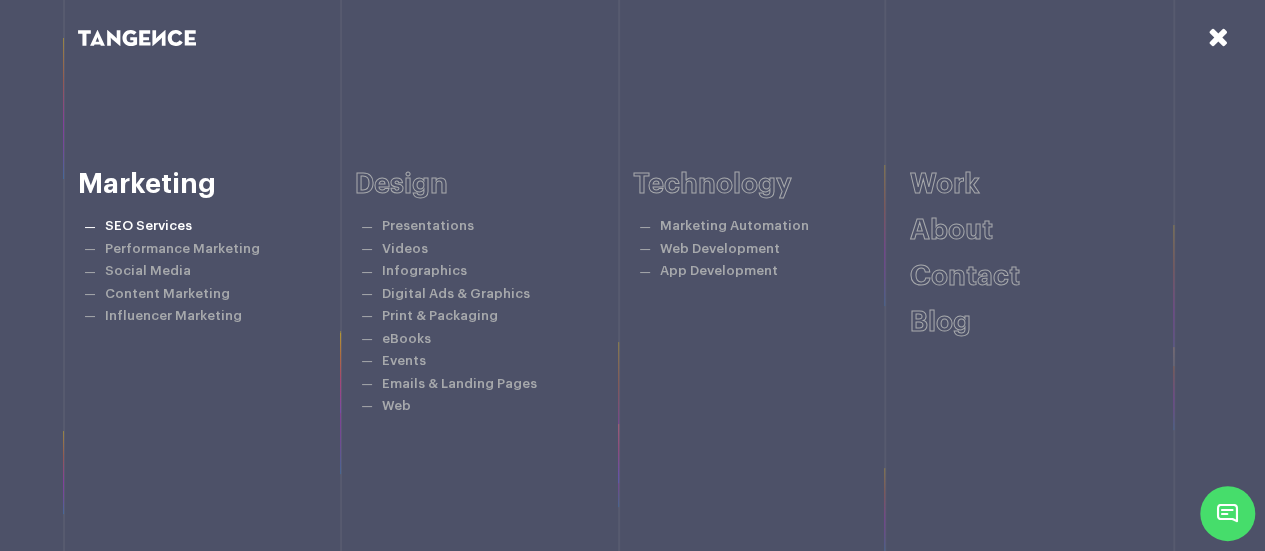click on "SEO Services" at bounding box center (148, 225) 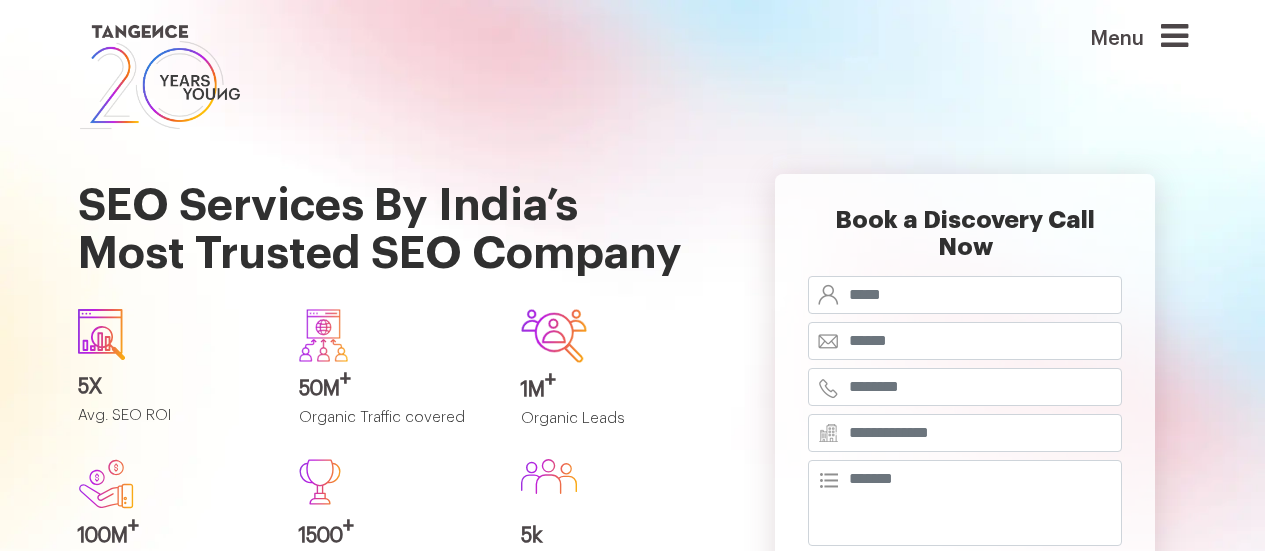 scroll, scrollTop: 0, scrollLeft: 0, axis: both 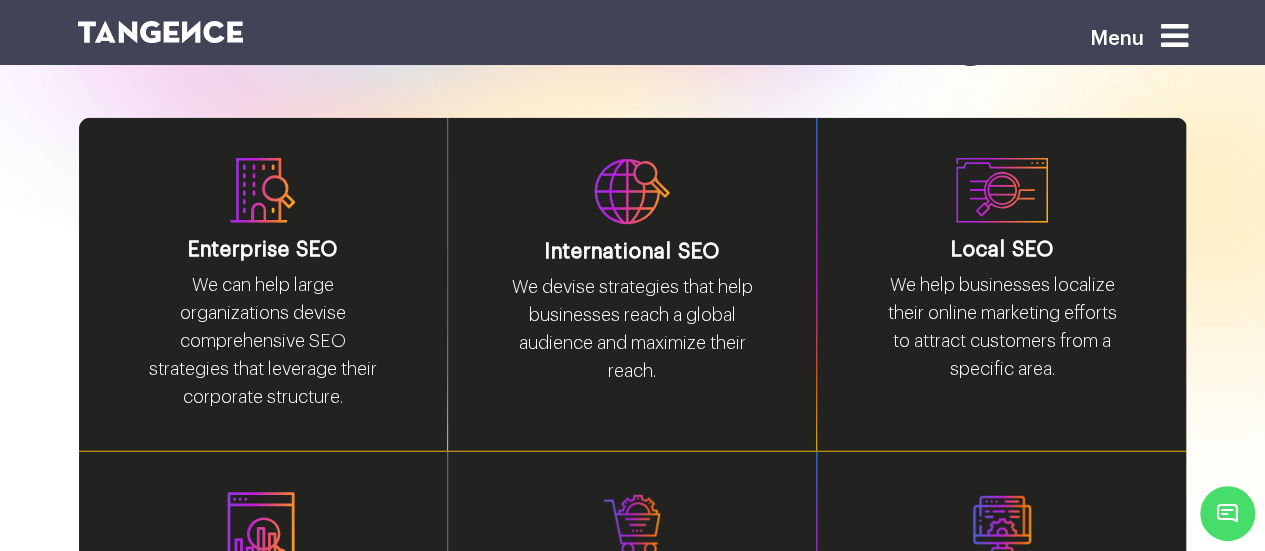 click on "We devise strategies that help businesses reach a global audience and maximize their reach." at bounding box center [263, 349] 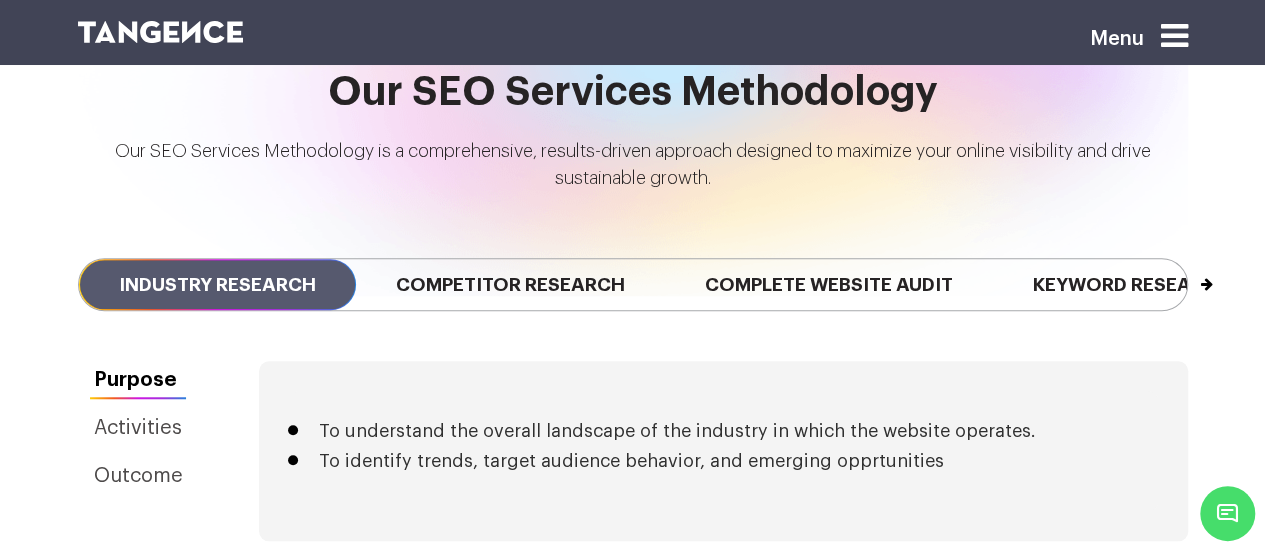 scroll, scrollTop: 4434, scrollLeft: 0, axis: vertical 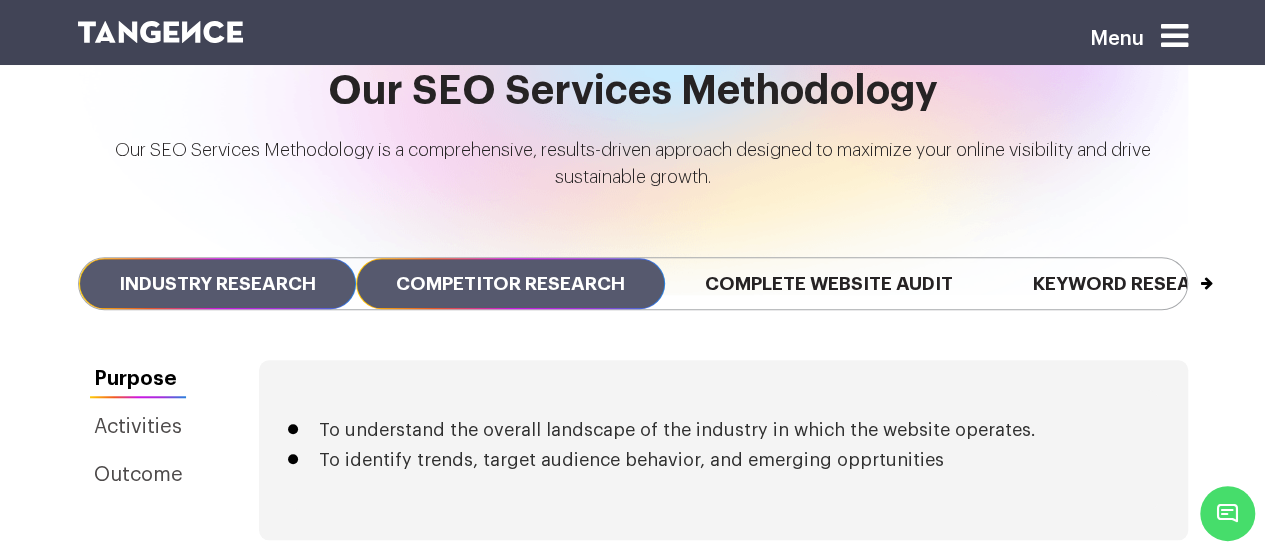 click on "Competitor Research" at bounding box center (510, 283) 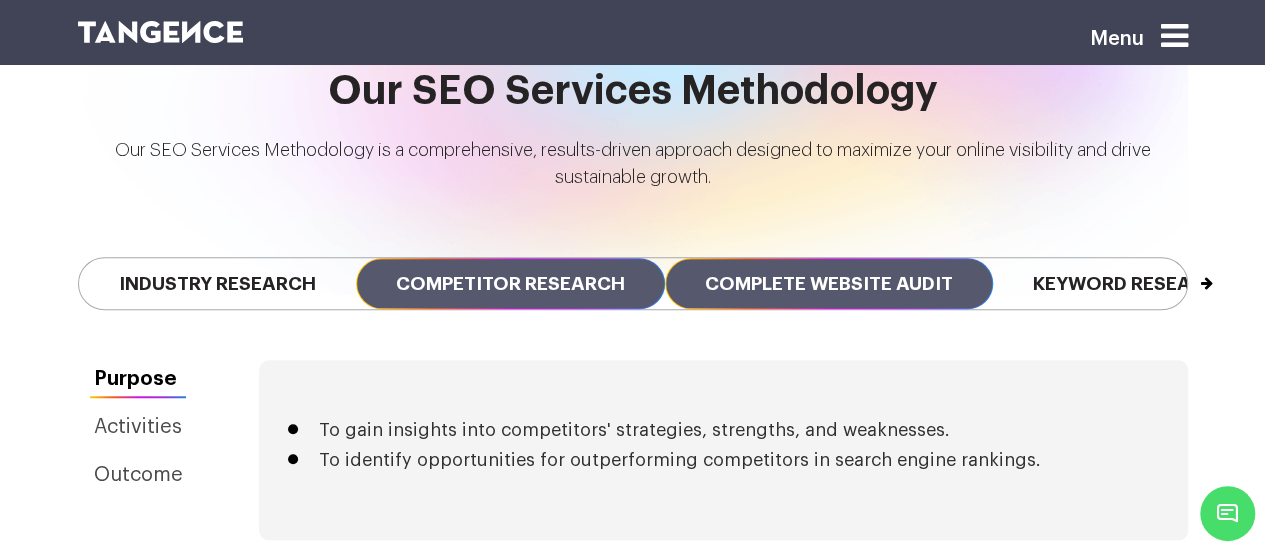 click on "Complete Website Audit" at bounding box center (829, 283) 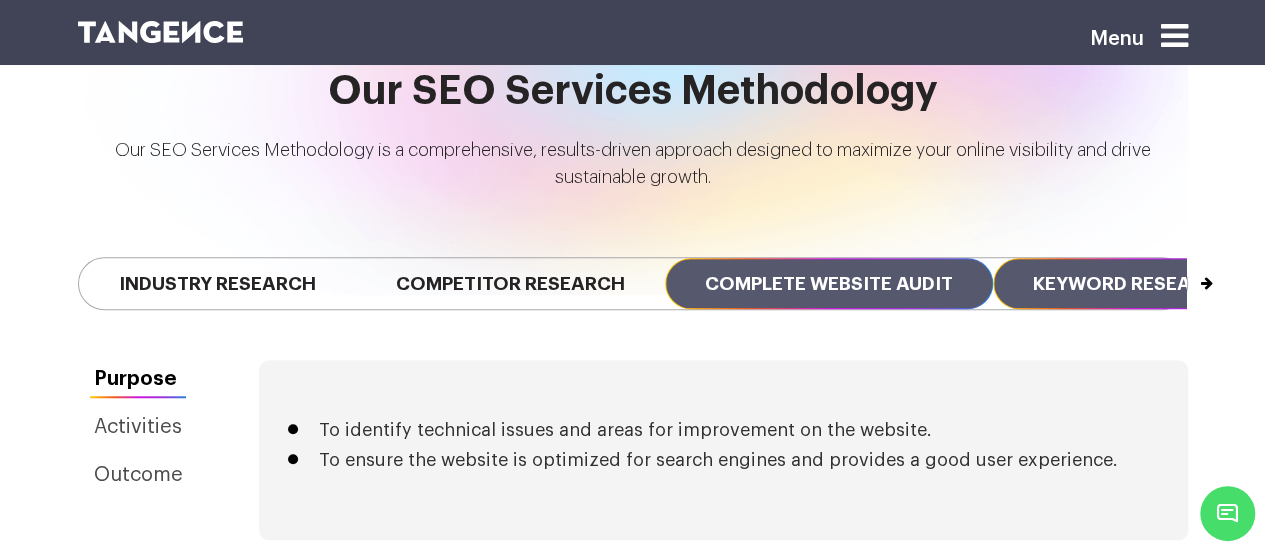 click on "Keyword Research" at bounding box center [1132, 283] 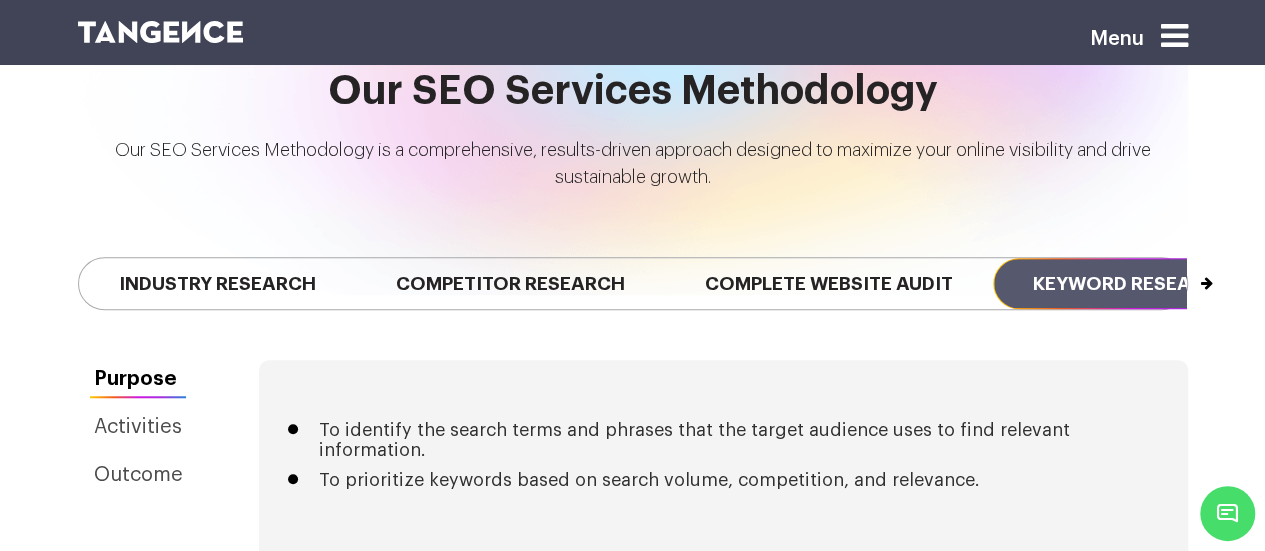 click on "Next" at bounding box center [1186, 274] 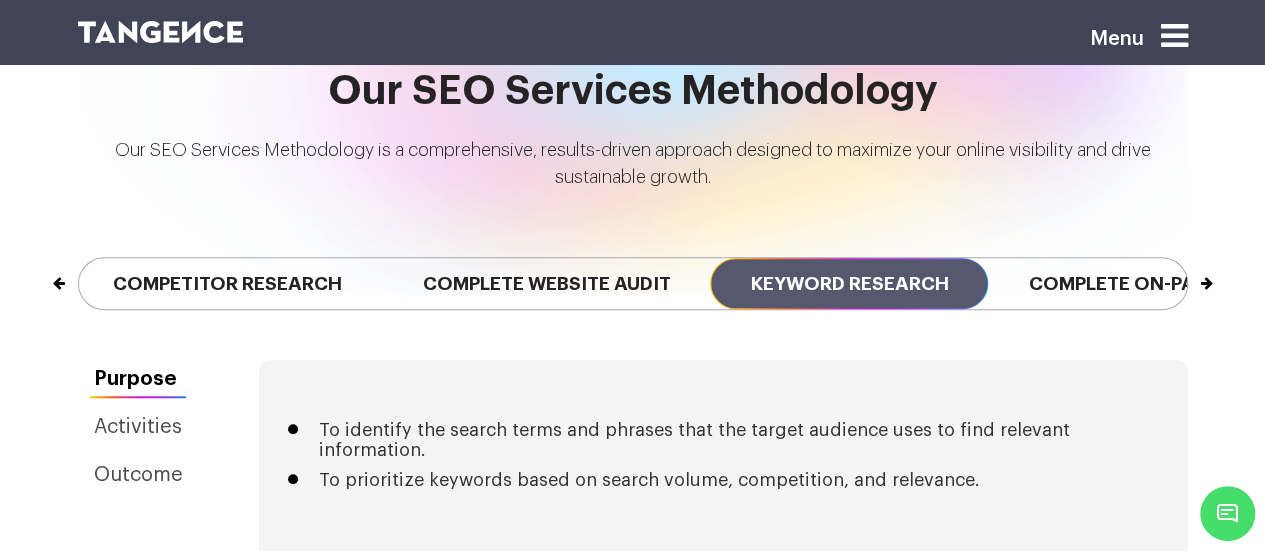 click on "Next" at bounding box center [1186, 274] 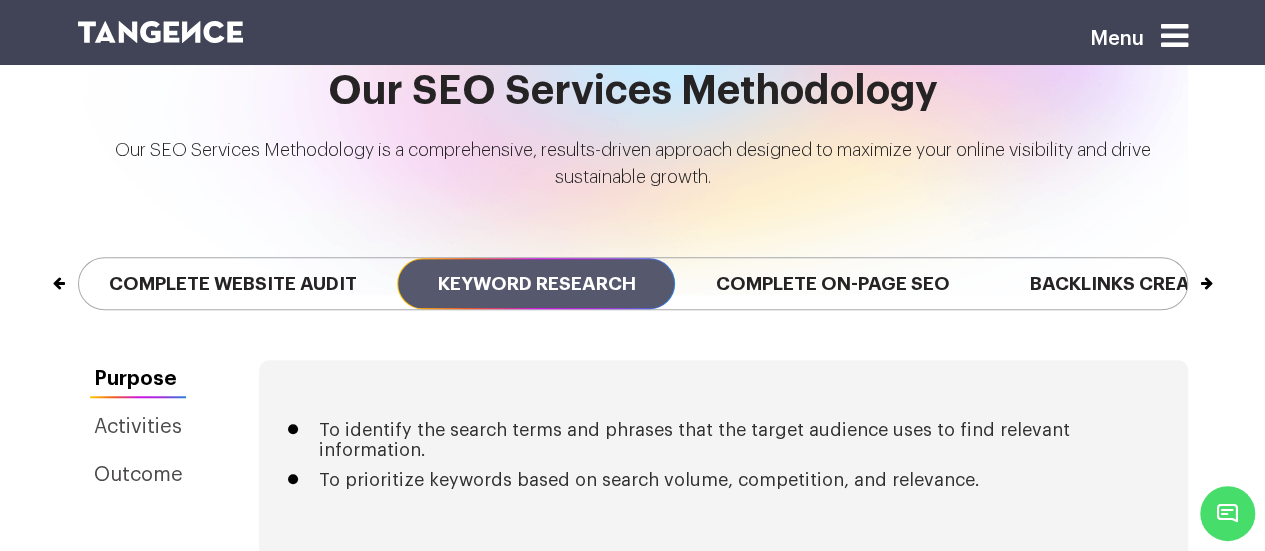 click on "Next" at bounding box center (1186, 274) 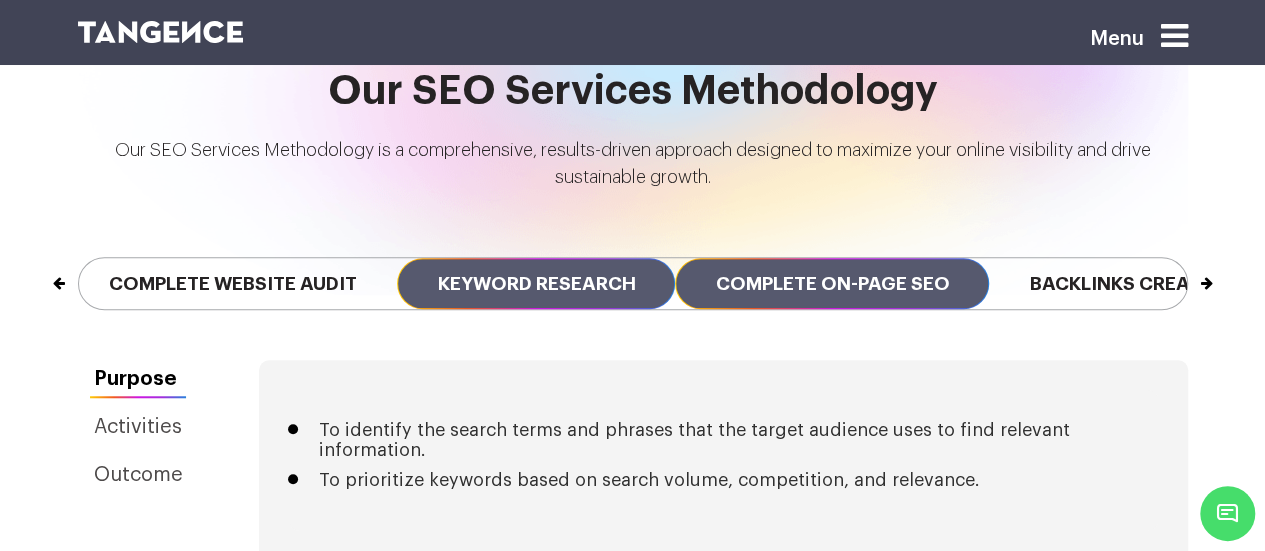 click on "Complete On-page SEO" at bounding box center (832, 283) 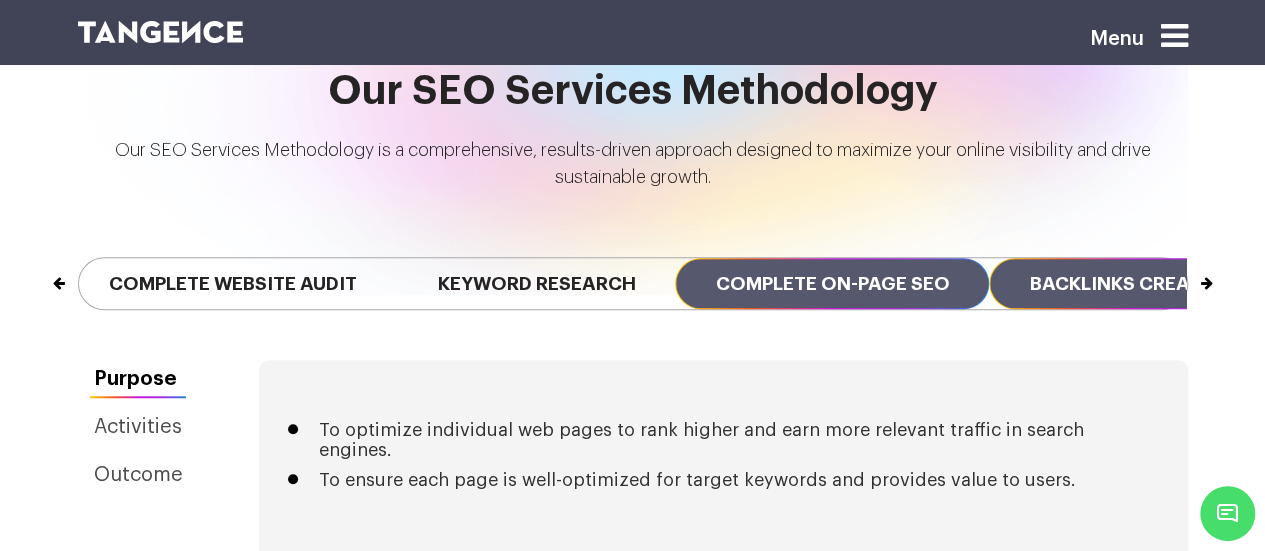 click on "Backlinks Creation" at bounding box center (1132, 283) 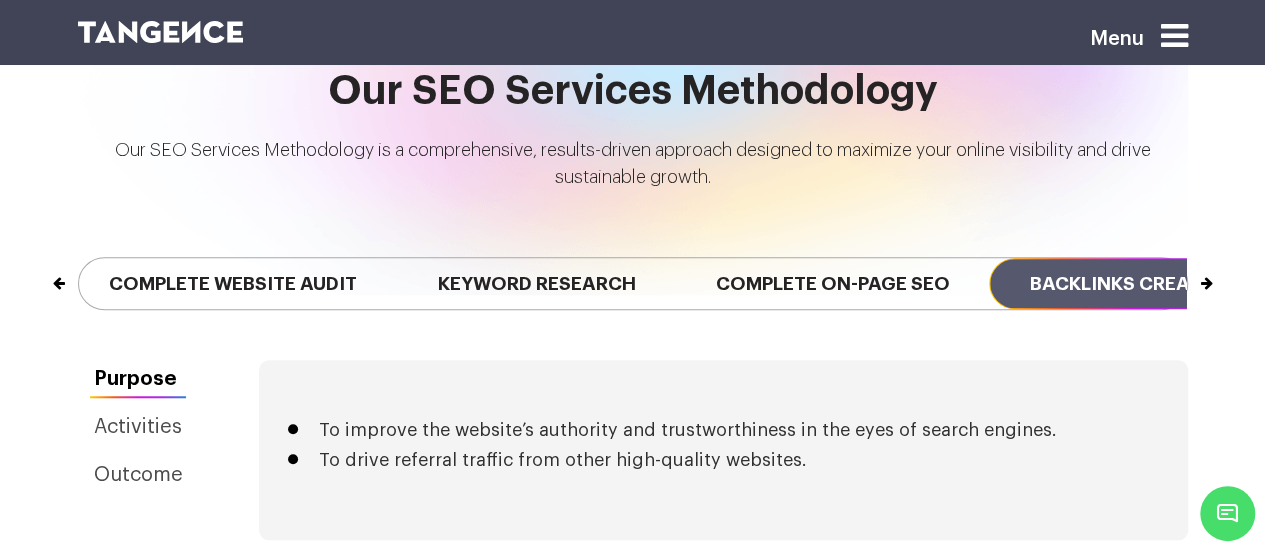 click on "Next" at bounding box center (1186, 274) 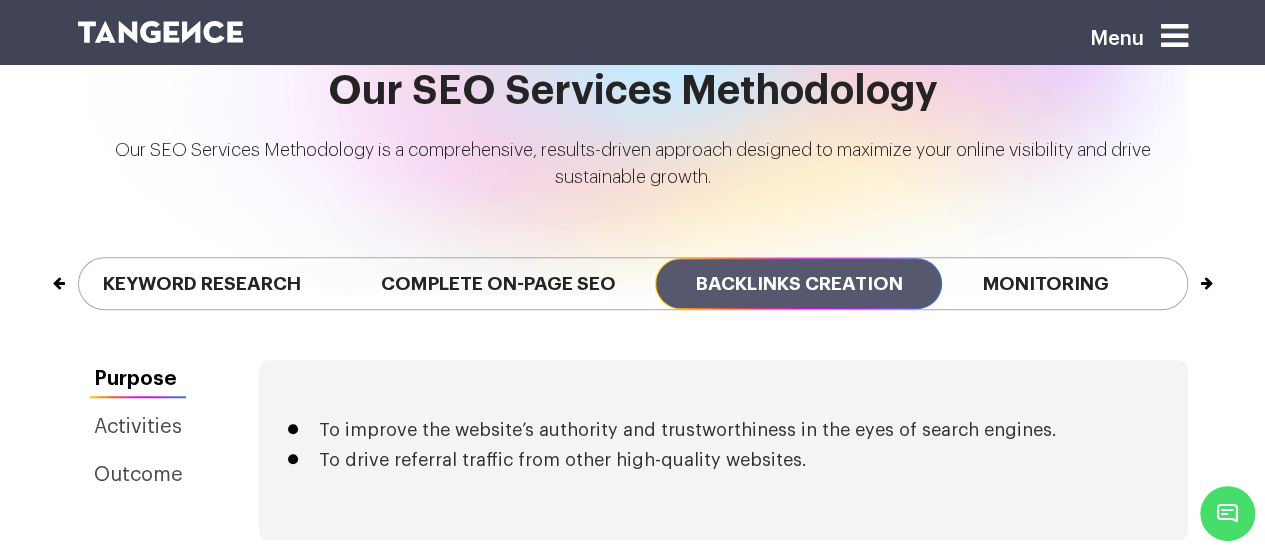 click on "Next" at bounding box center (1186, 274) 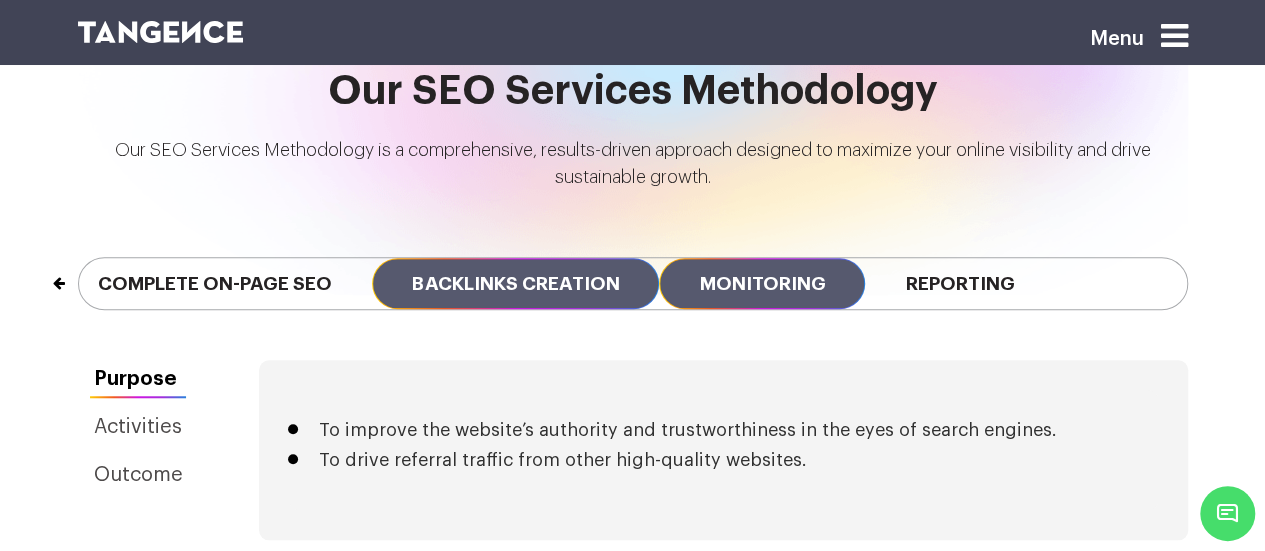 click on "Monitoring" at bounding box center (762, 283) 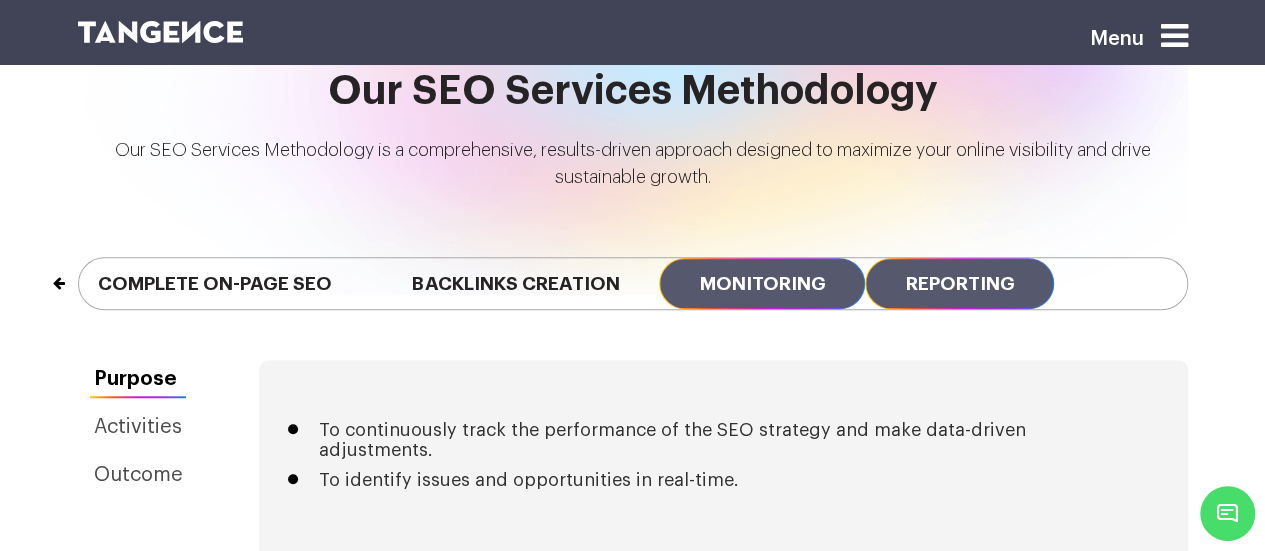 click on "Reporting" at bounding box center (959, 283) 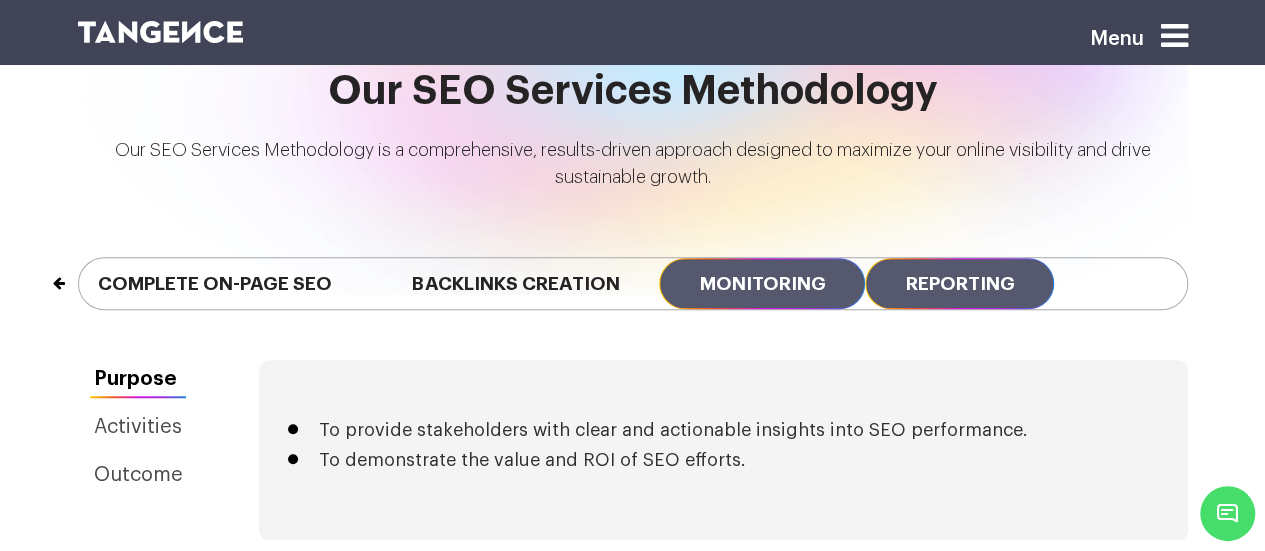 click on "Monitoring" at bounding box center [762, 283] 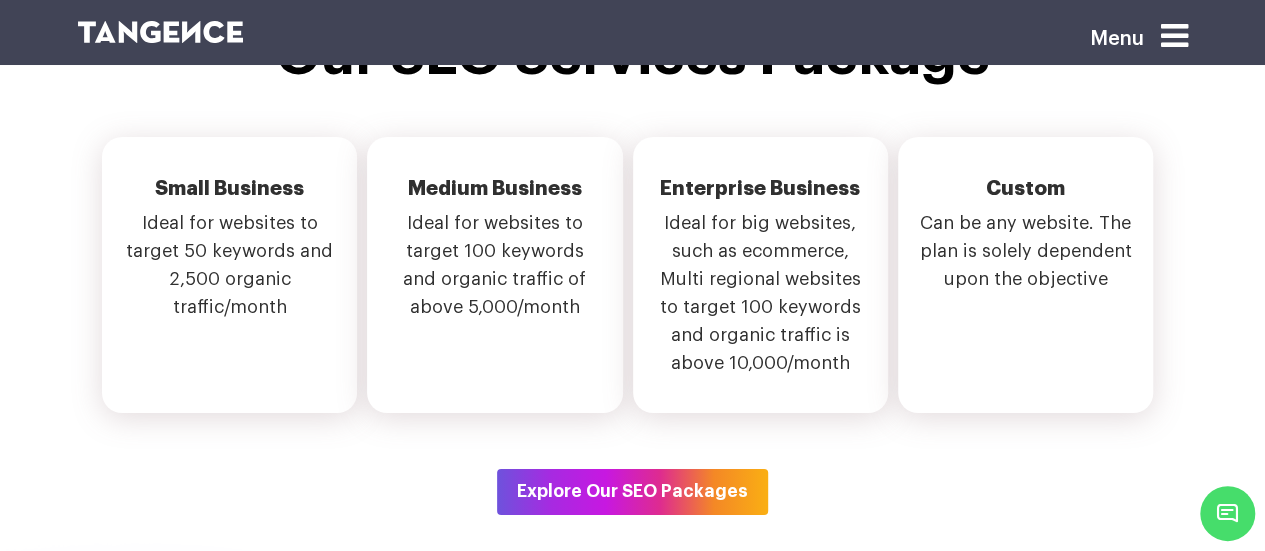 scroll, scrollTop: 7149, scrollLeft: 0, axis: vertical 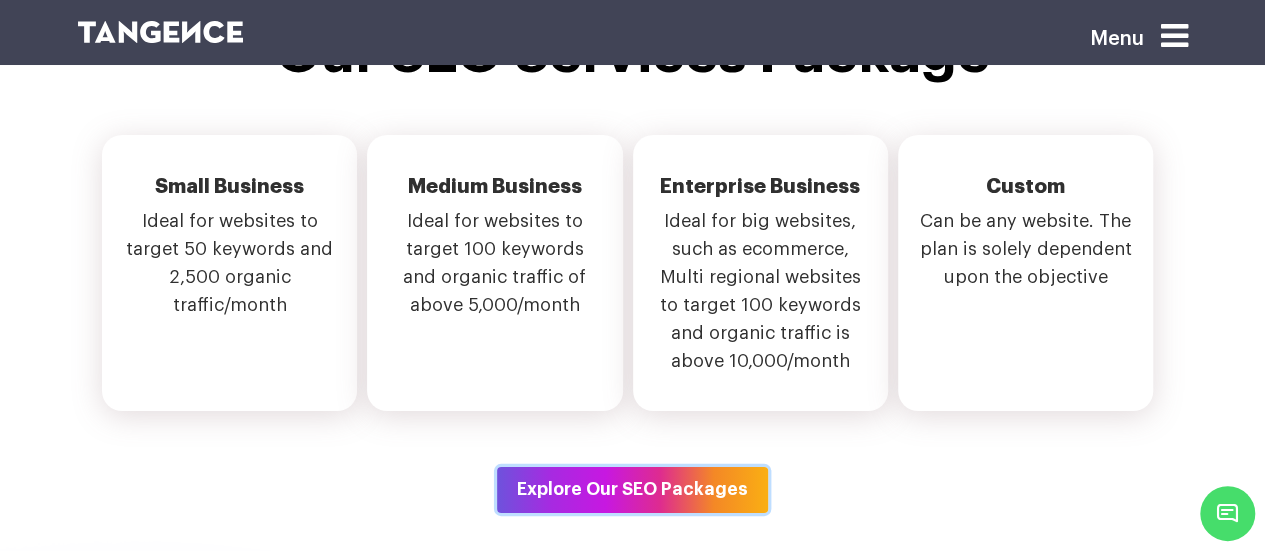 click on "Explore Our SEO Packages" at bounding box center (632, 490) 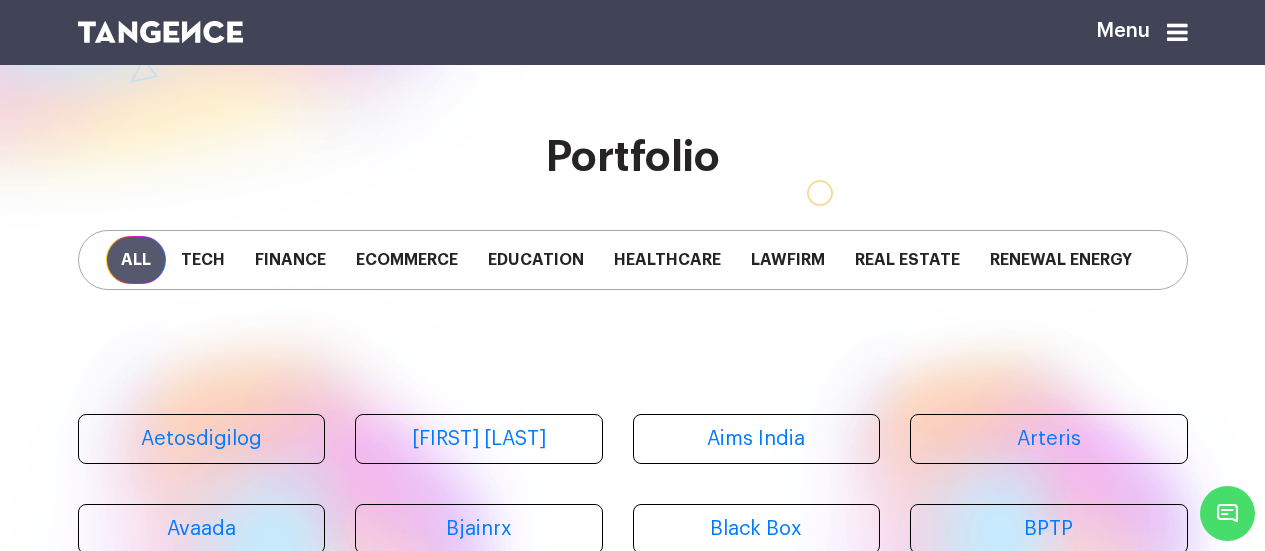 scroll, scrollTop: 100, scrollLeft: 0, axis: vertical 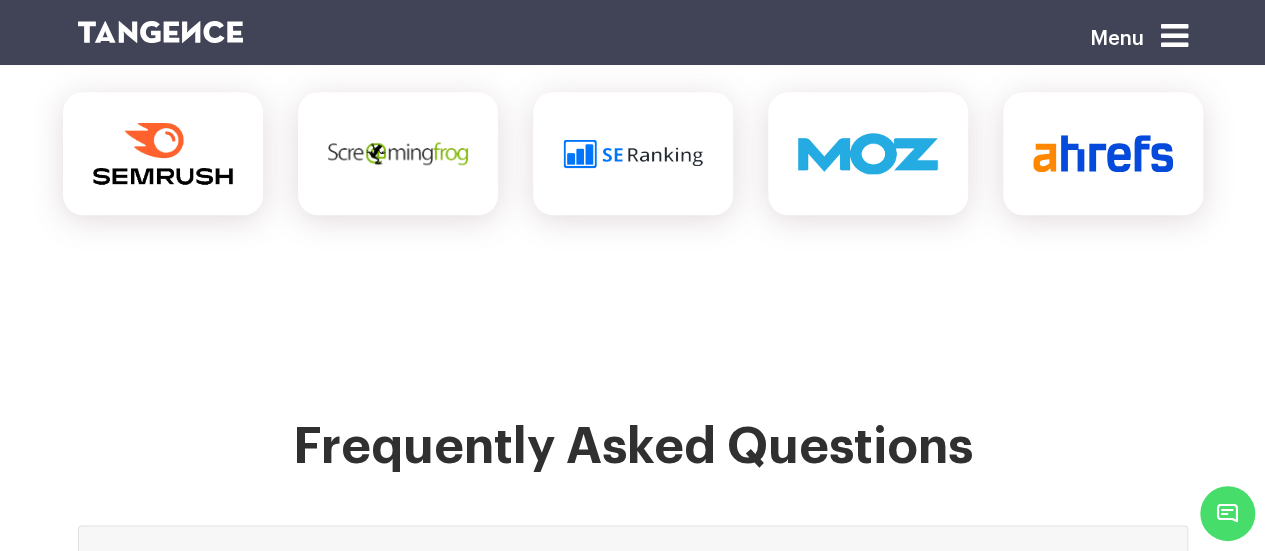 click at bounding box center (1174, 36) 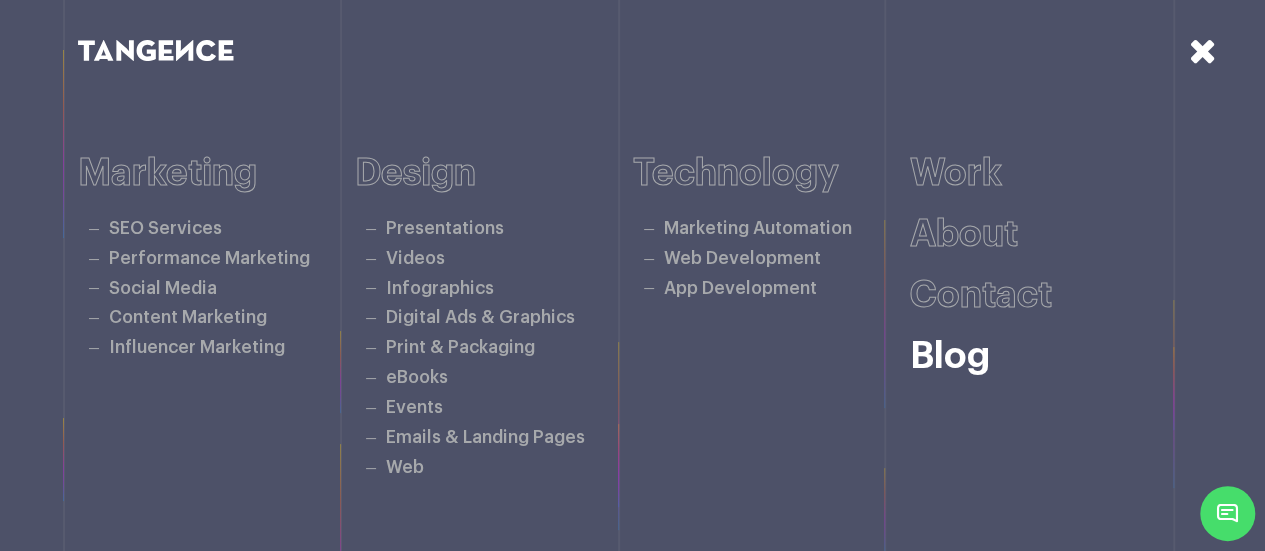 click on "Blog" at bounding box center (950, 356) 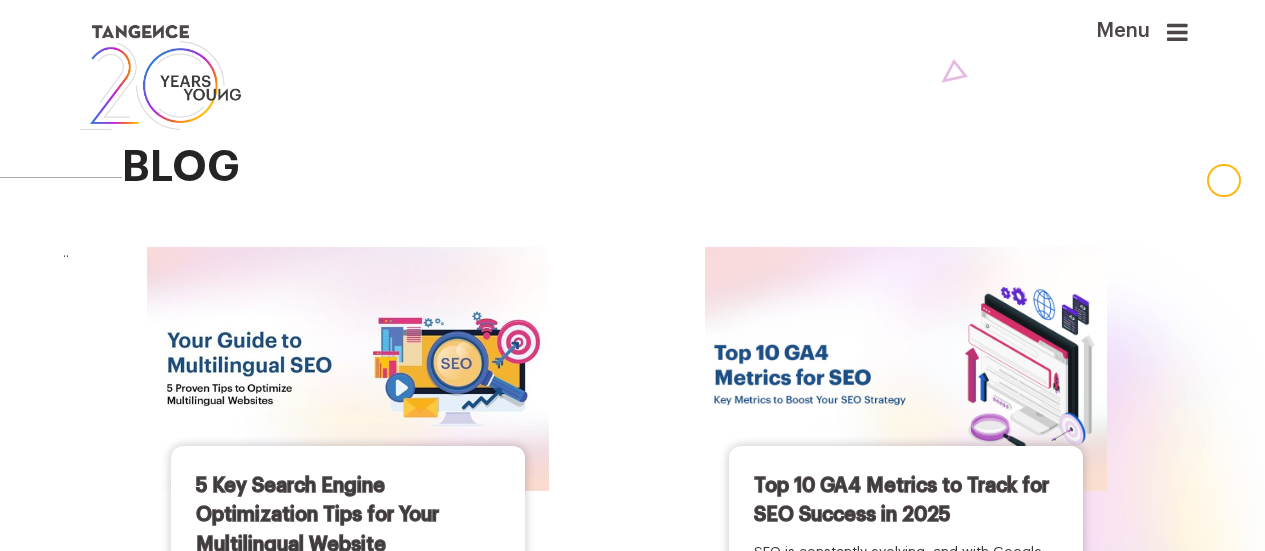 scroll, scrollTop: 0, scrollLeft: 0, axis: both 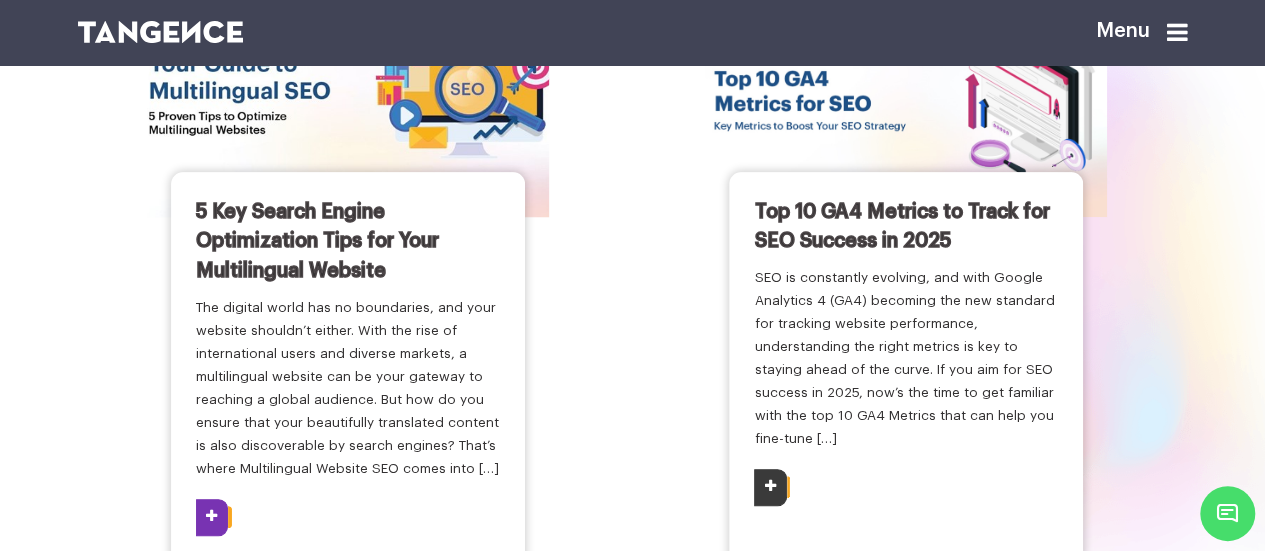 click on "5 Key Search Engine Optimization Tips for Your Multilingual Website" at bounding box center [317, 241] 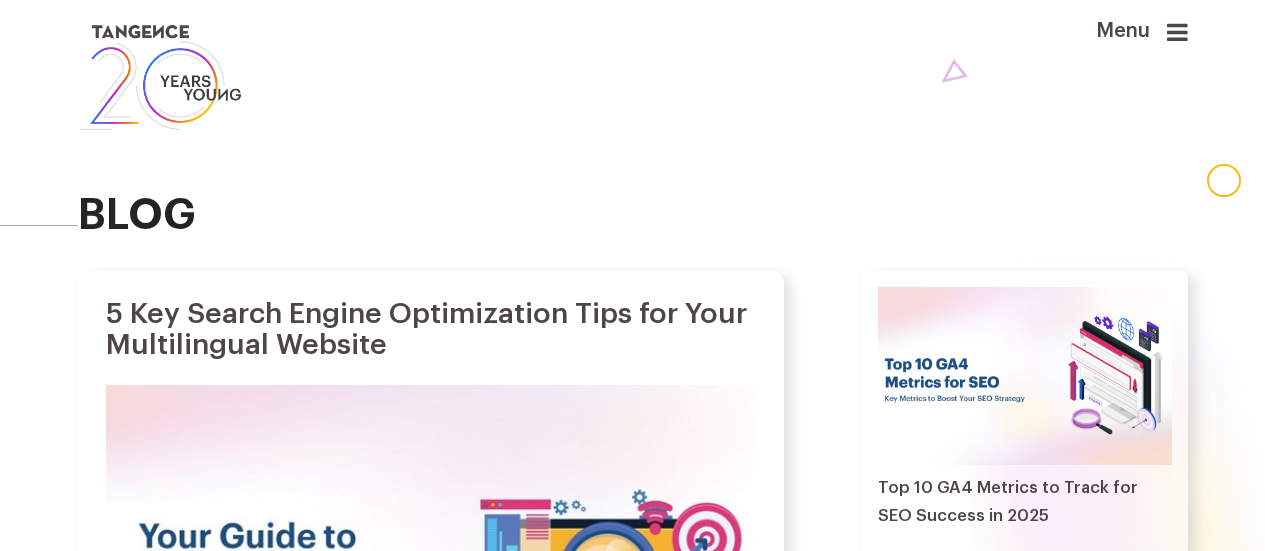 scroll, scrollTop: 0, scrollLeft: 0, axis: both 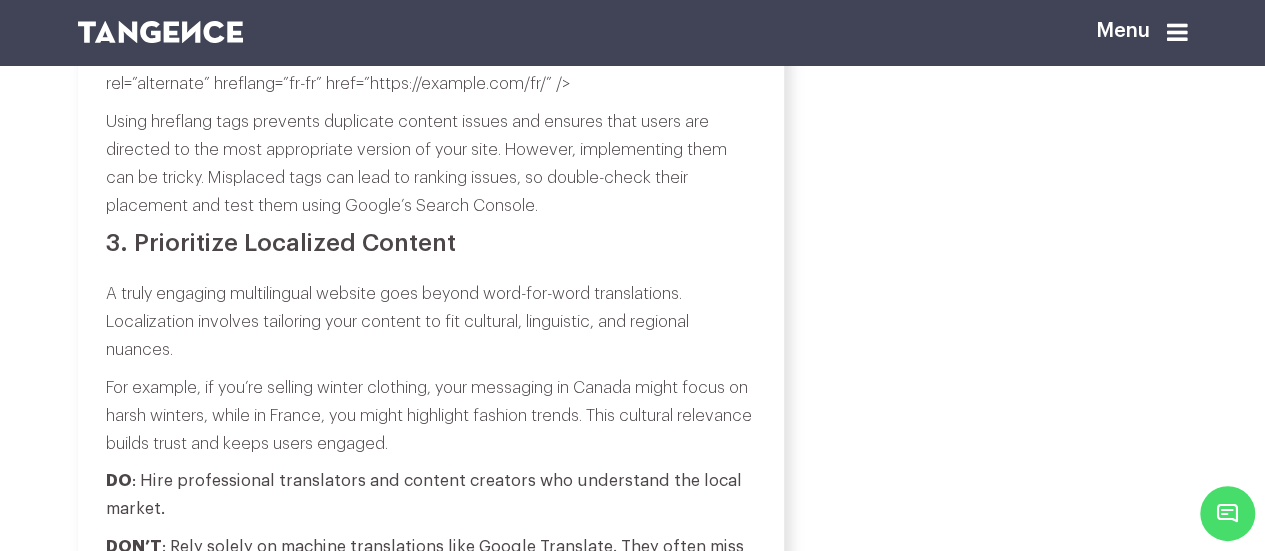 click at bounding box center [161, 32] 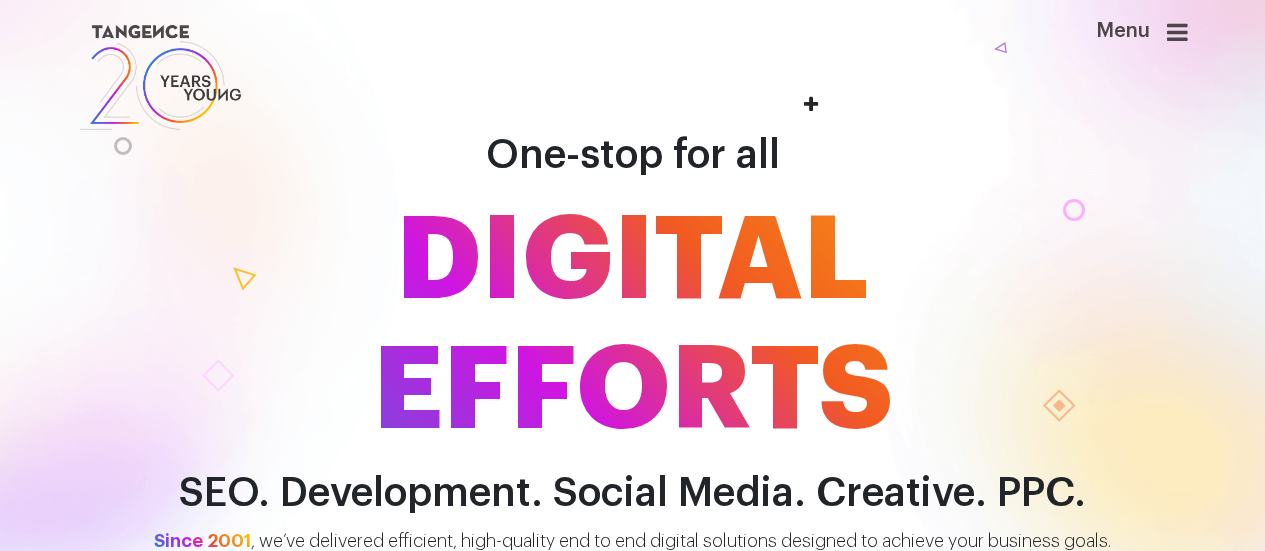 scroll, scrollTop: 0, scrollLeft: 0, axis: both 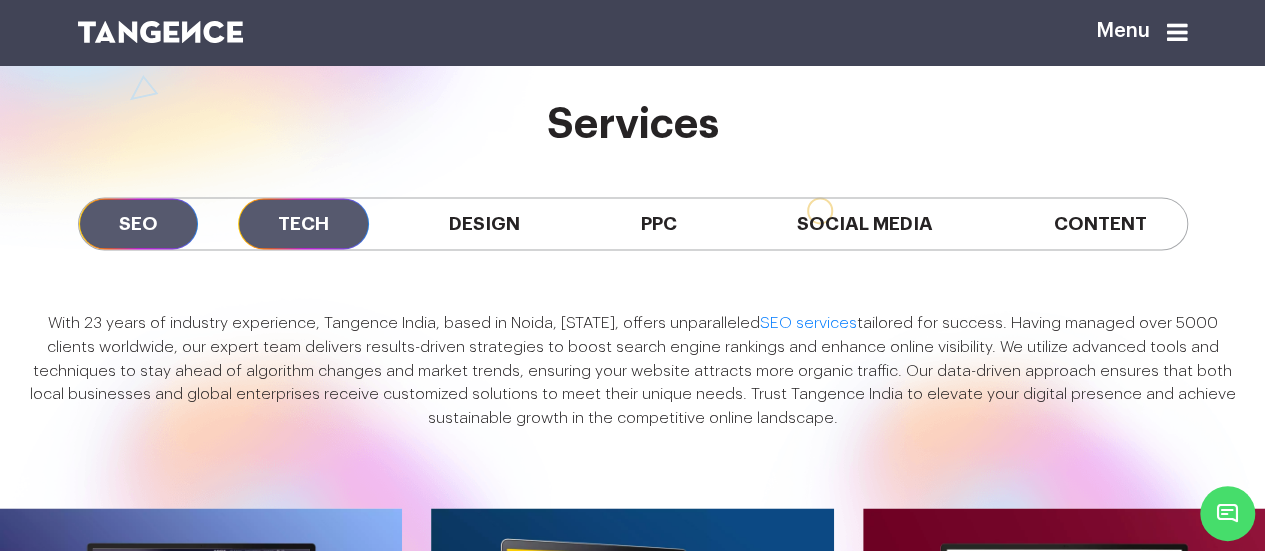 click on "Tech" at bounding box center [303, 223] 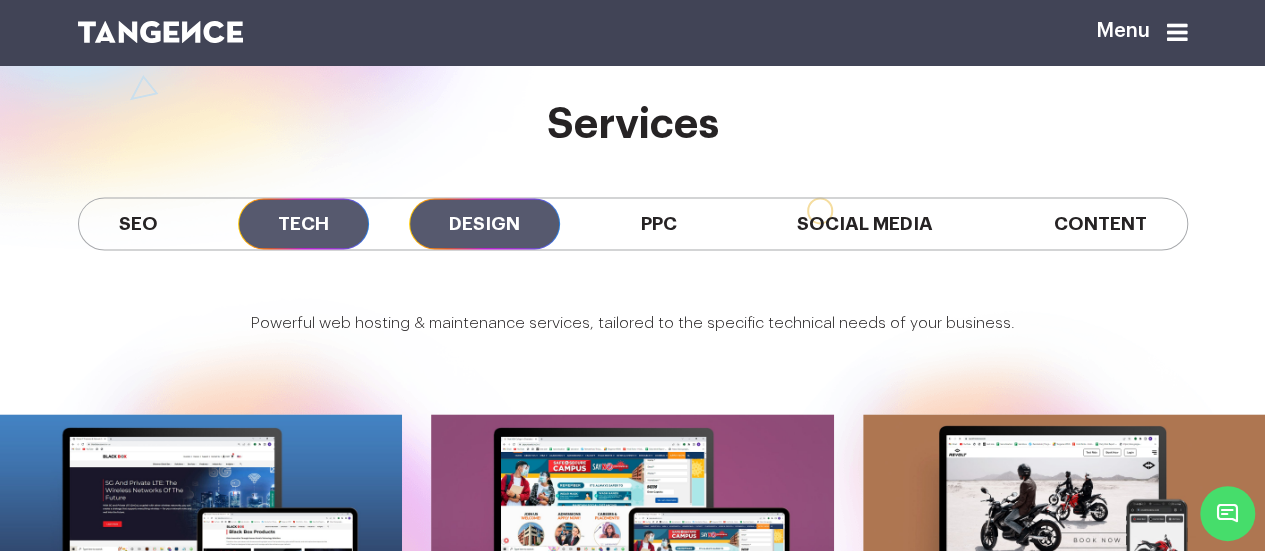 click on "Design" at bounding box center [484, 223] 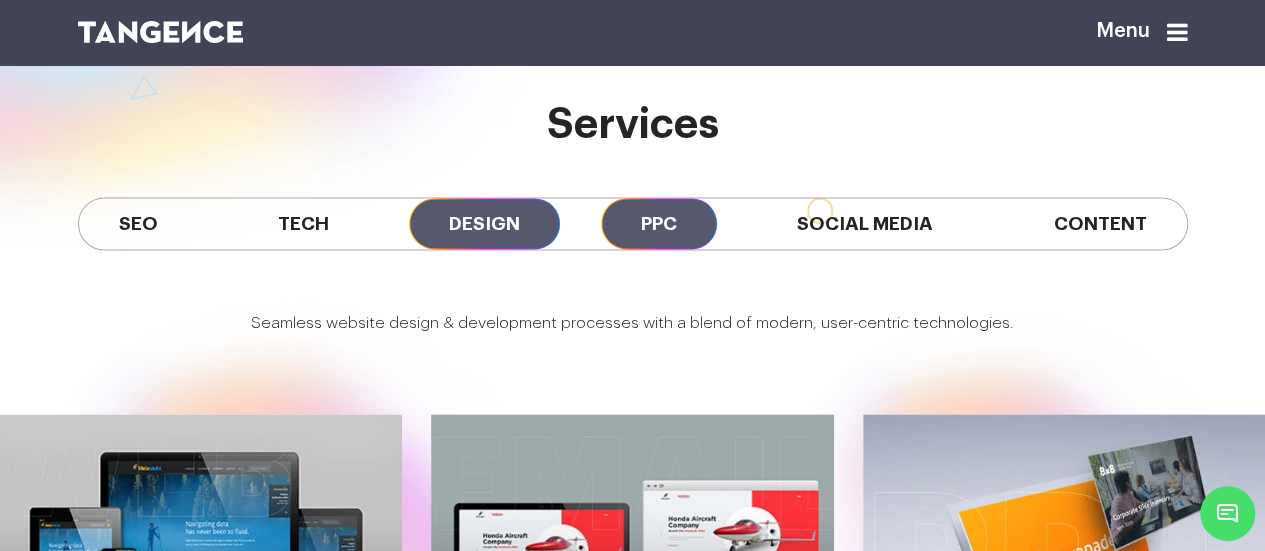click on "PPC" at bounding box center (659, 223) 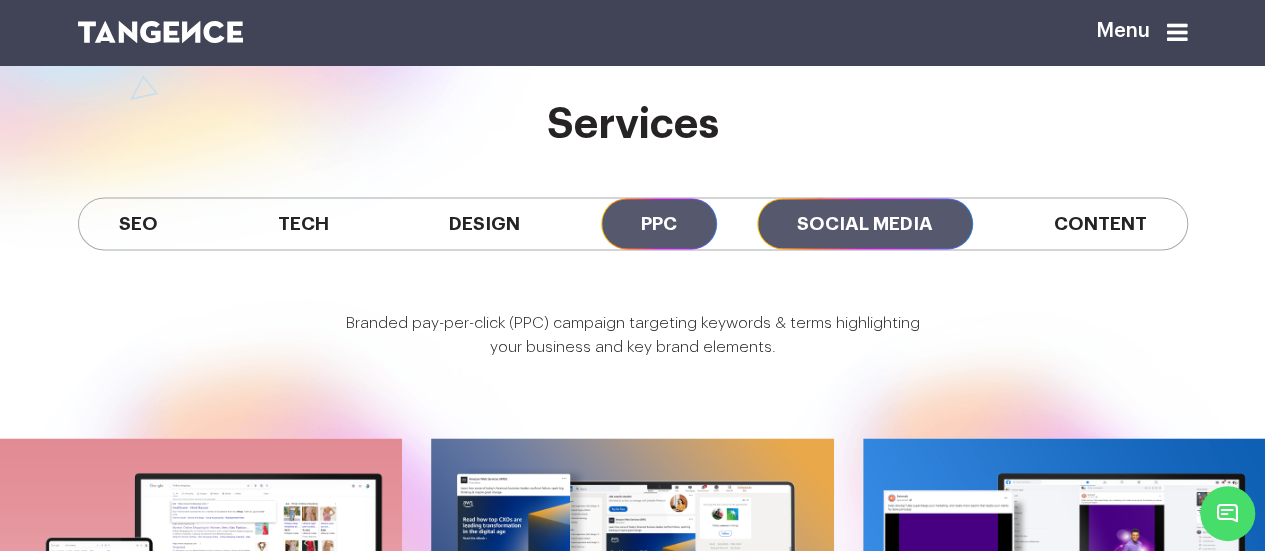 click on "Social Media" at bounding box center (865, 223) 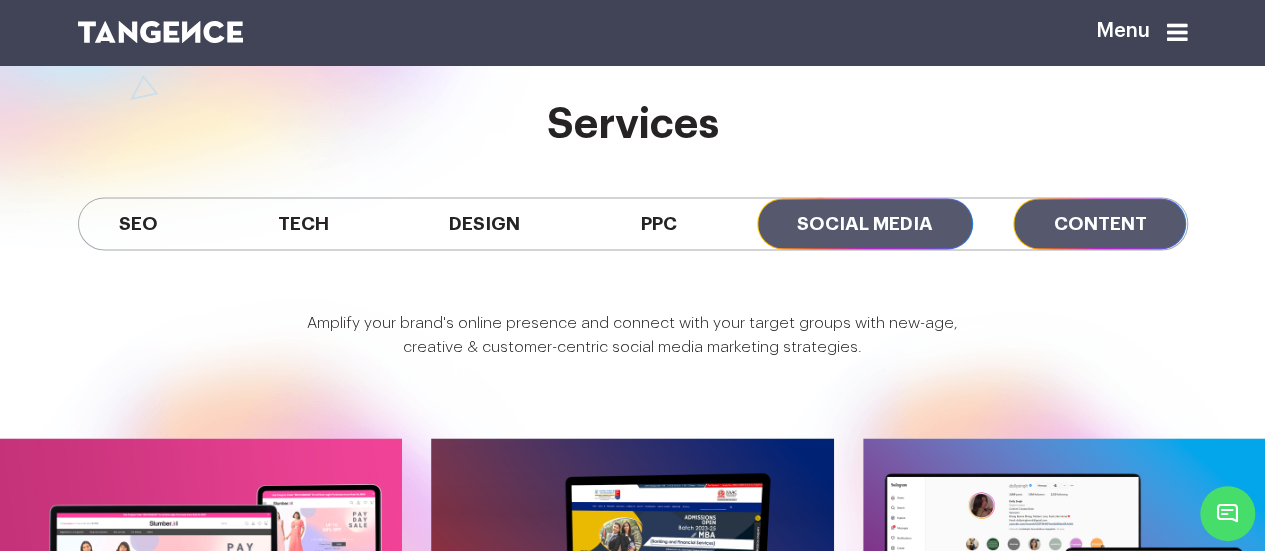 click on "Content" at bounding box center (1099, 223) 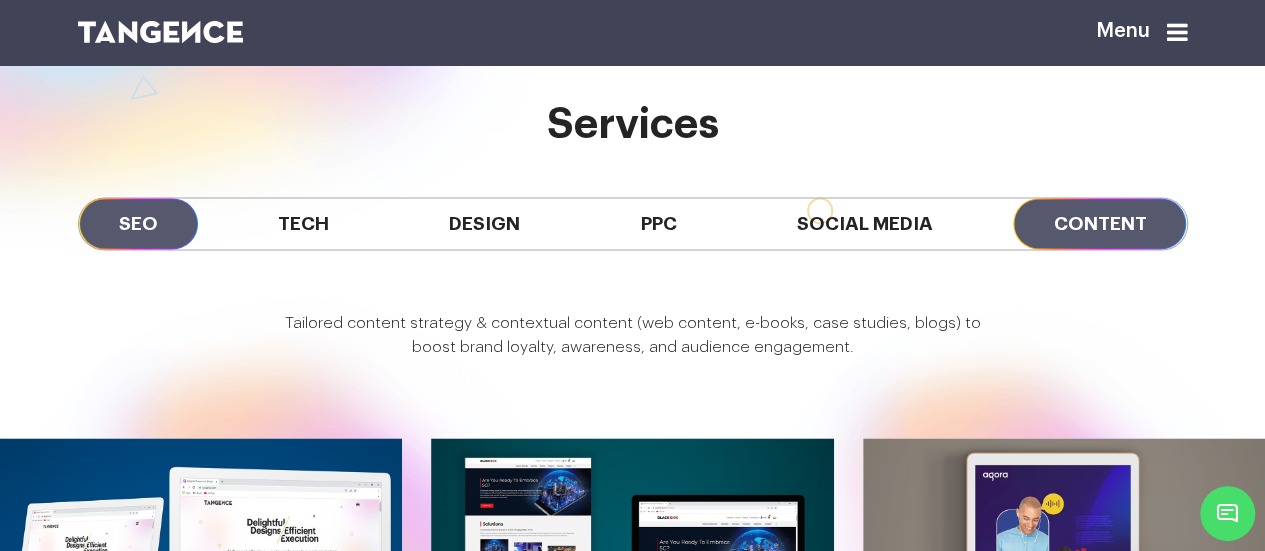 click on "SEO" at bounding box center (138, 223) 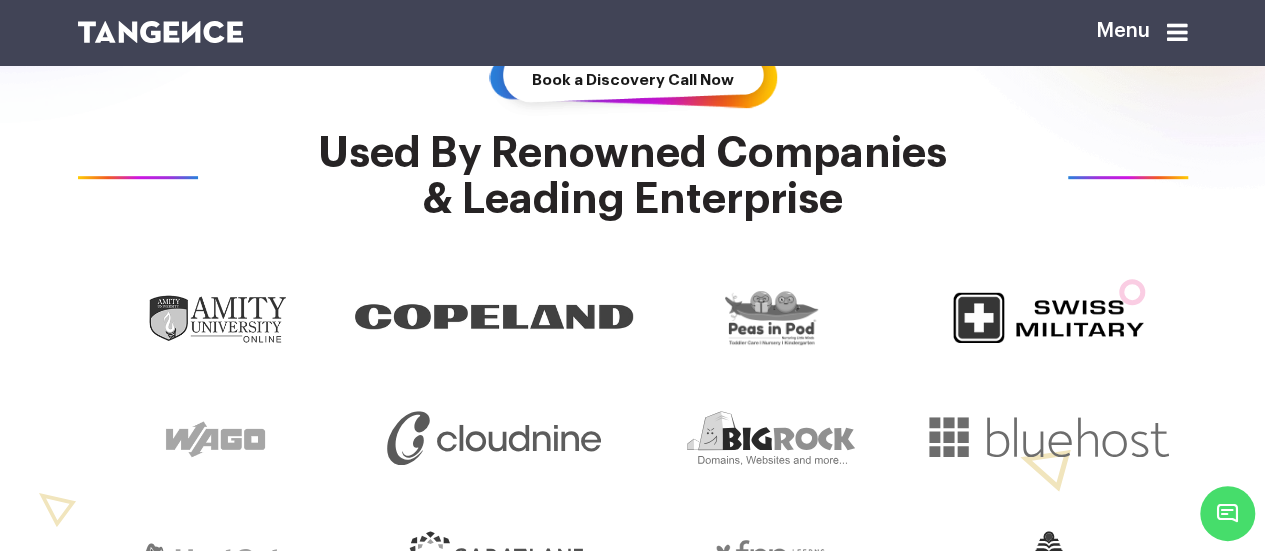 scroll, scrollTop: 489, scrollLeft: 0, axis: vertical 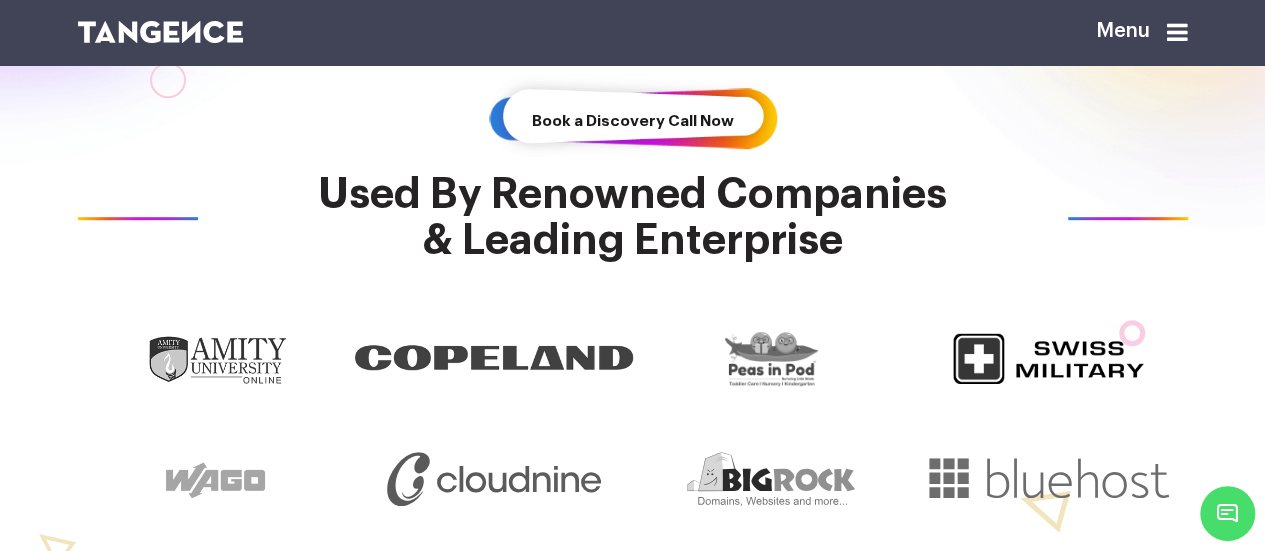 click at bounding box center (1177, 32) 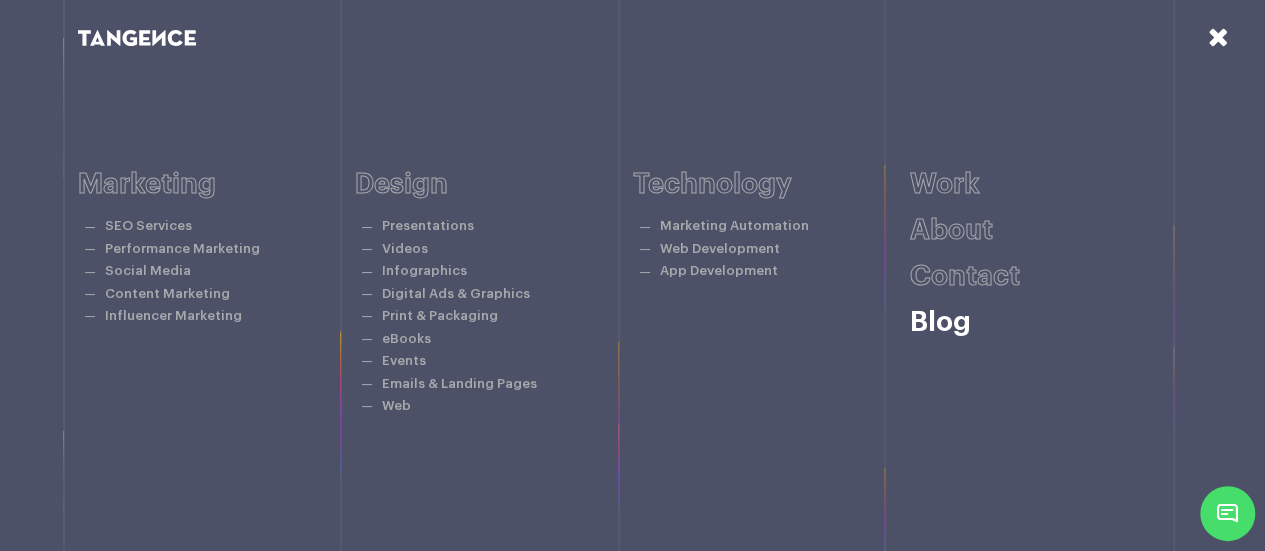 click on "Blog" at bounding box center (940, 322) 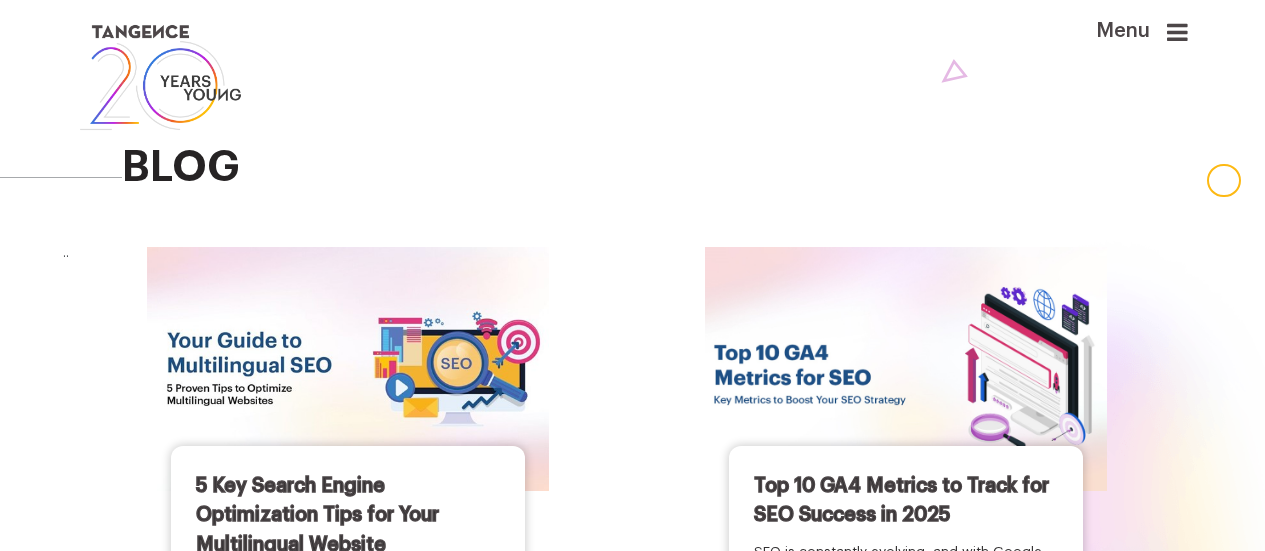 scroll, scrollTop: 0, scrollLeft: 0, axis: both 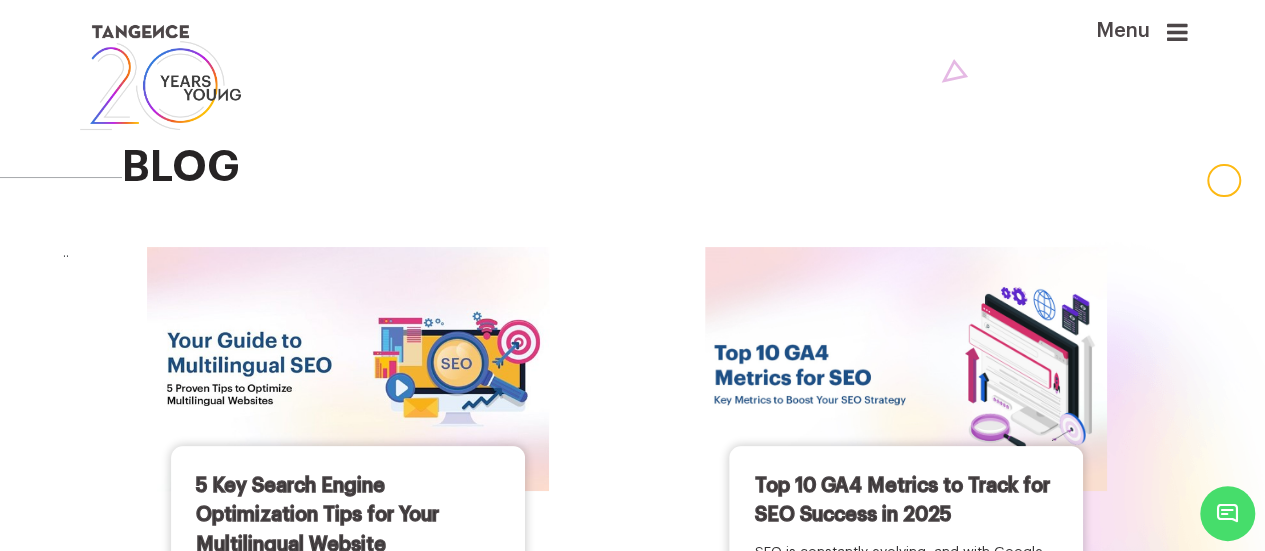 click at bounding box center [348, 369] 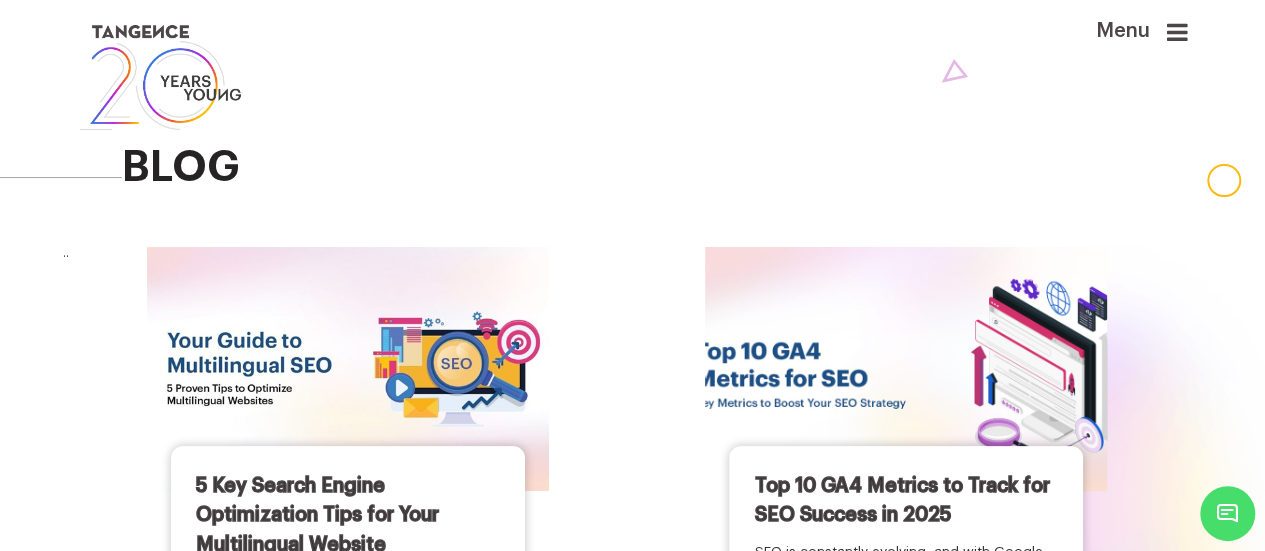click at bounding box center [906, 369] 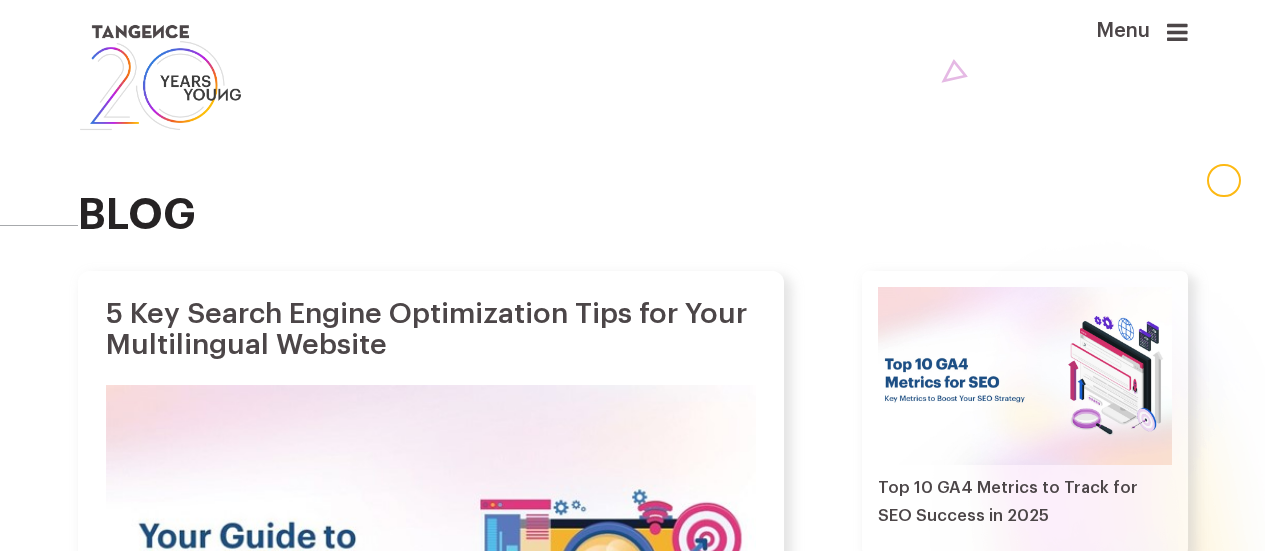 scroll, scrollTop: 0, scrollLeft: 0, axis: both 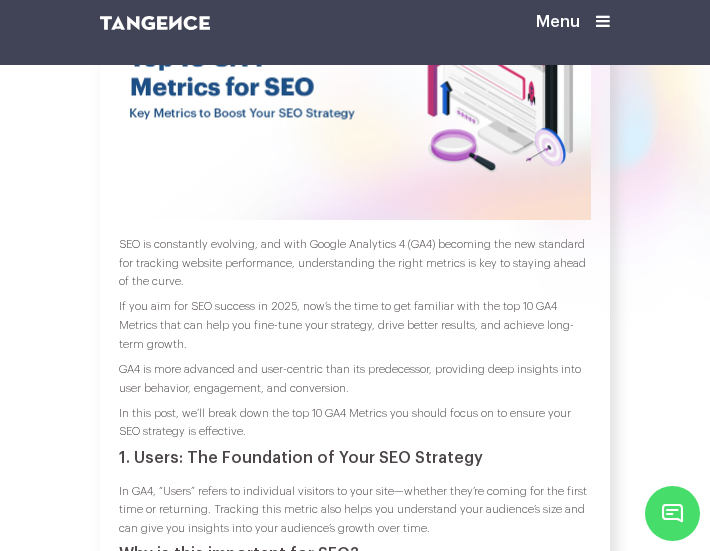 click on "1. Users: The Foundation of Your SEO Strategy" at bounding box center (355, 458) 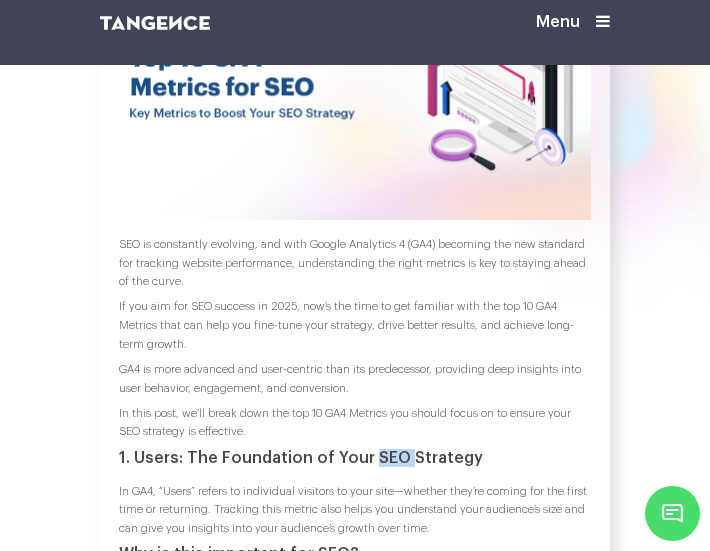 click on "1. Users: The Foundation of Your SEO Strategy" at bounding box center (355, 458) 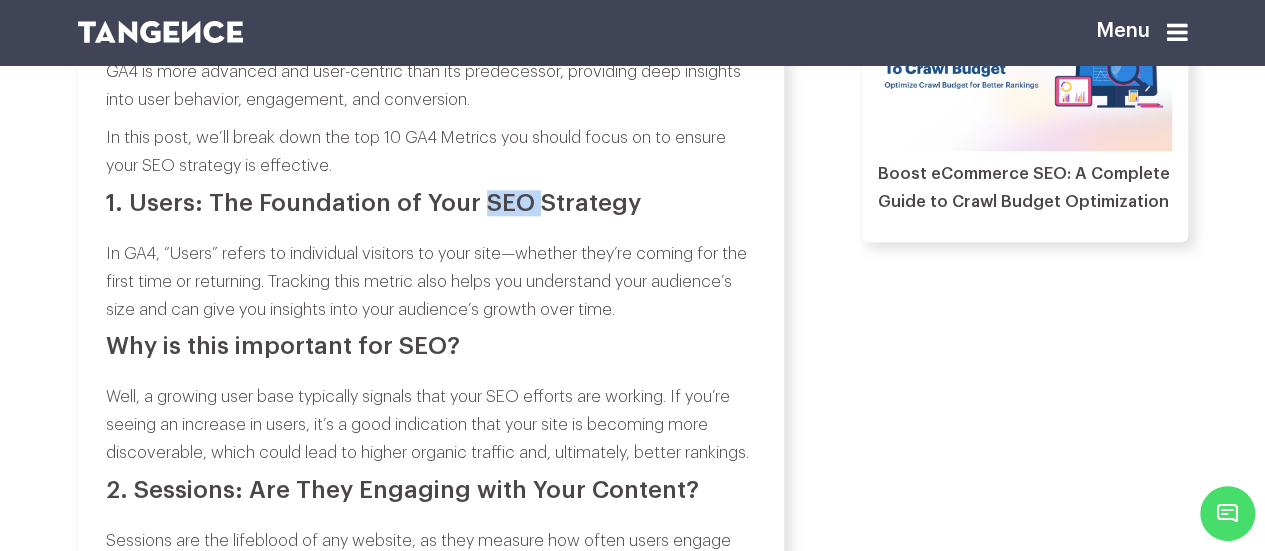 scroll, scrollTop: 934, scrollLeft: 0, axis: vertical 